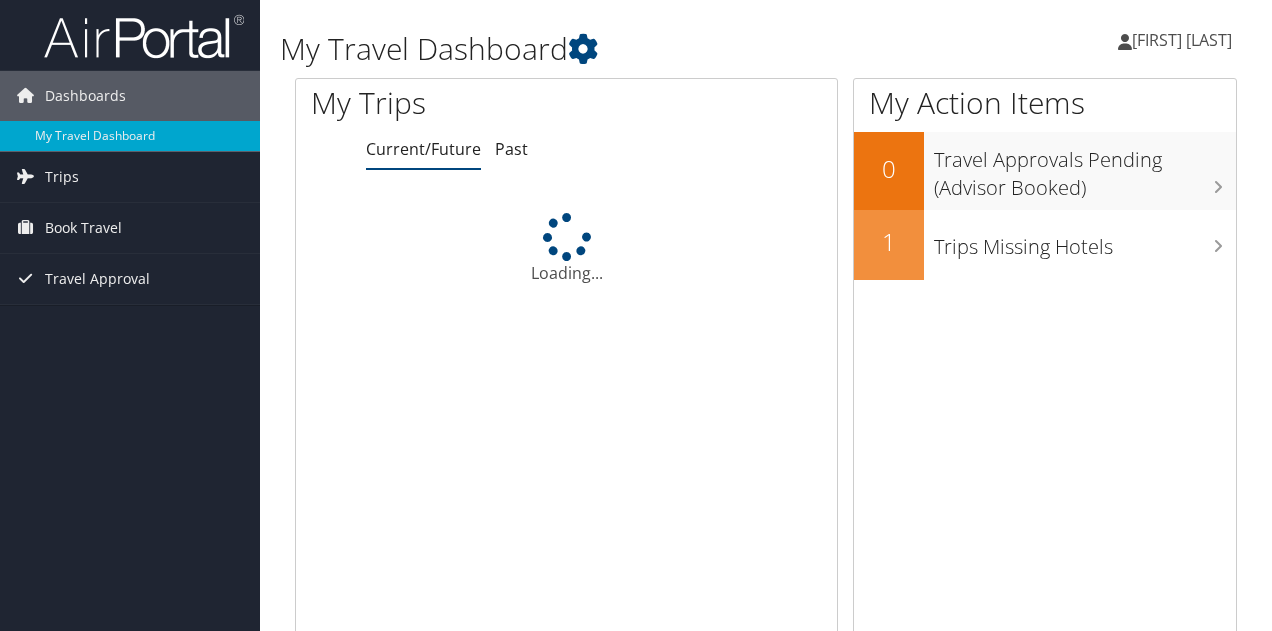 scroll, scrollTop: 0, scrollLeft: 0, axis: both 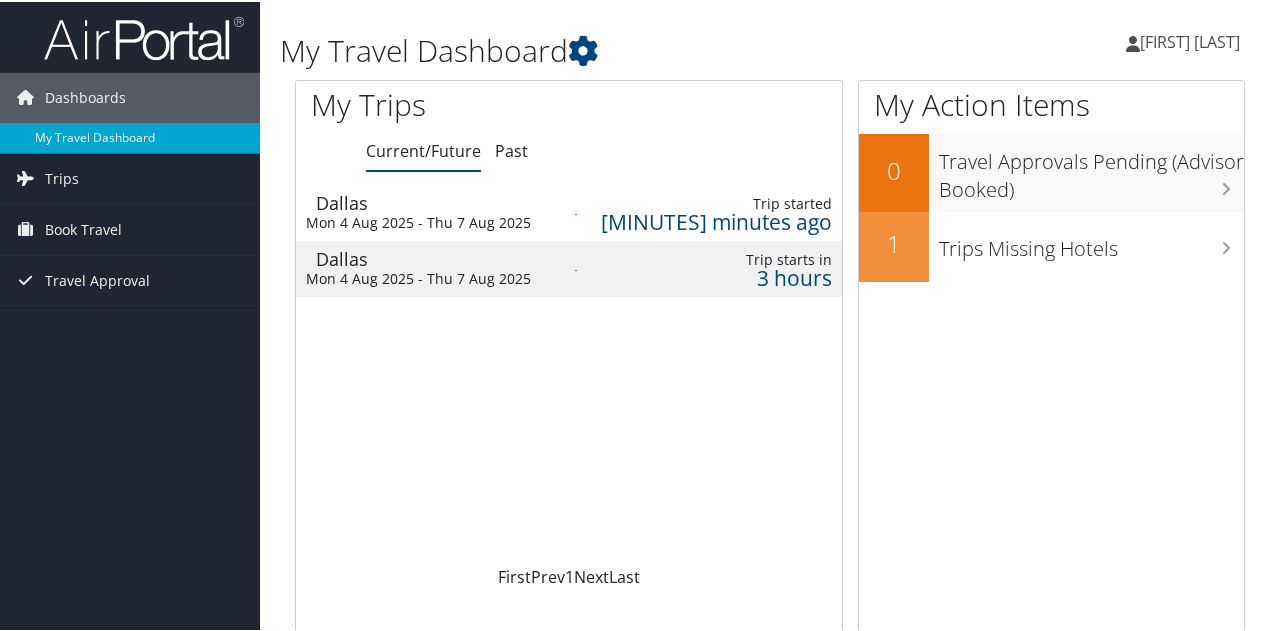 click on "Dallas" at bounding box center [430, 201] 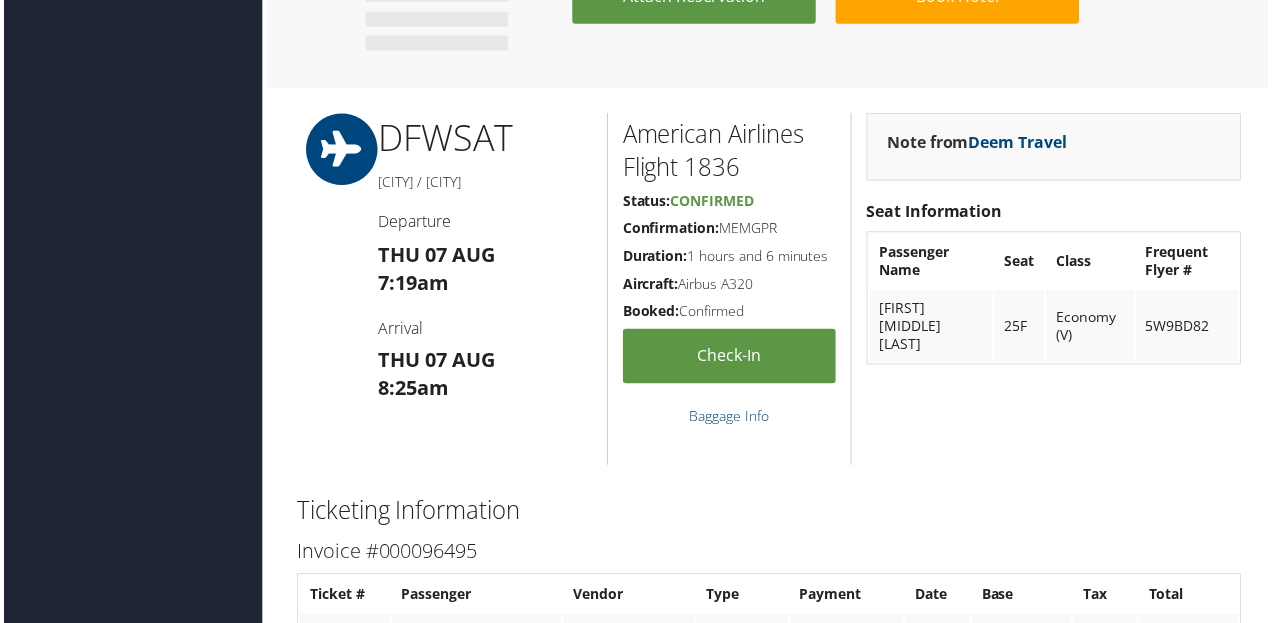 scroll, scrollTop: 1283, scrollLeft: 0, axis: vertical 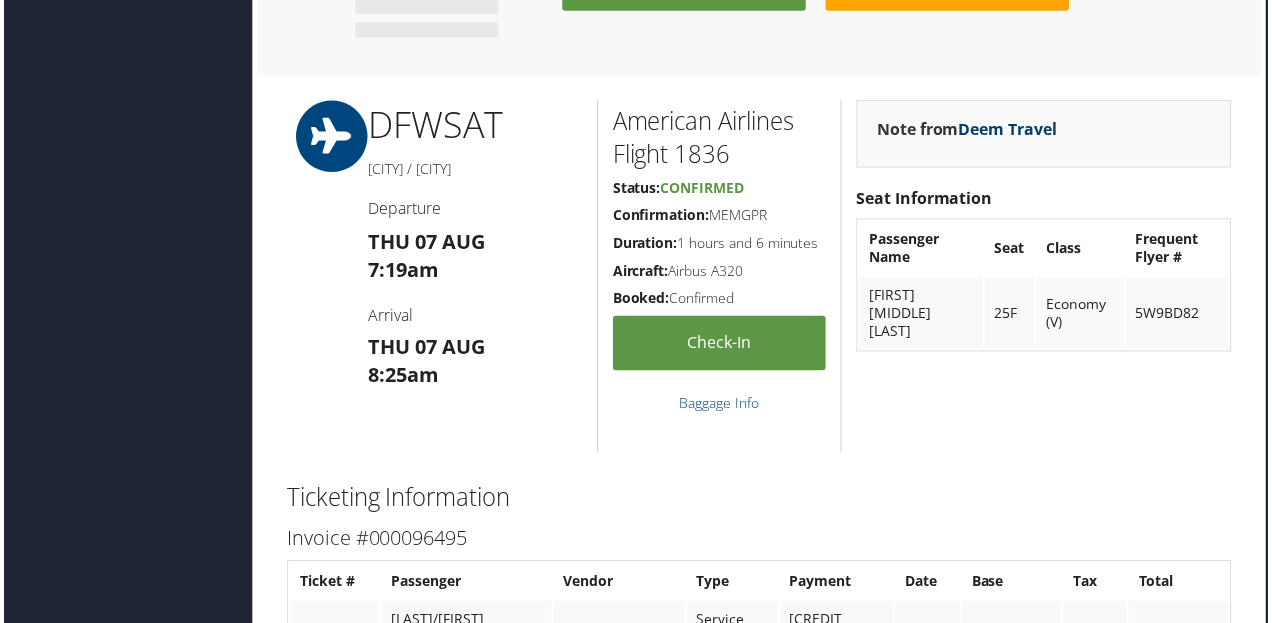 click on "Deem Travel" at bounding box center (1010, 130) 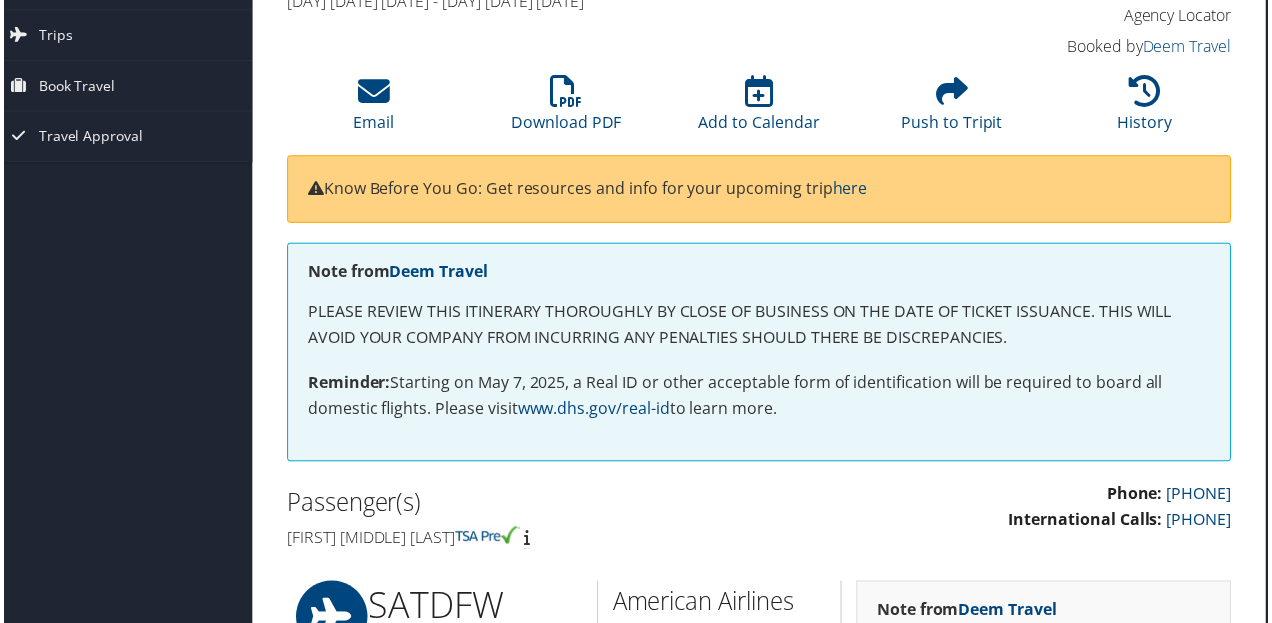 scroll, scrollTop: 0, scrollLeft: 10, axis: horizontal 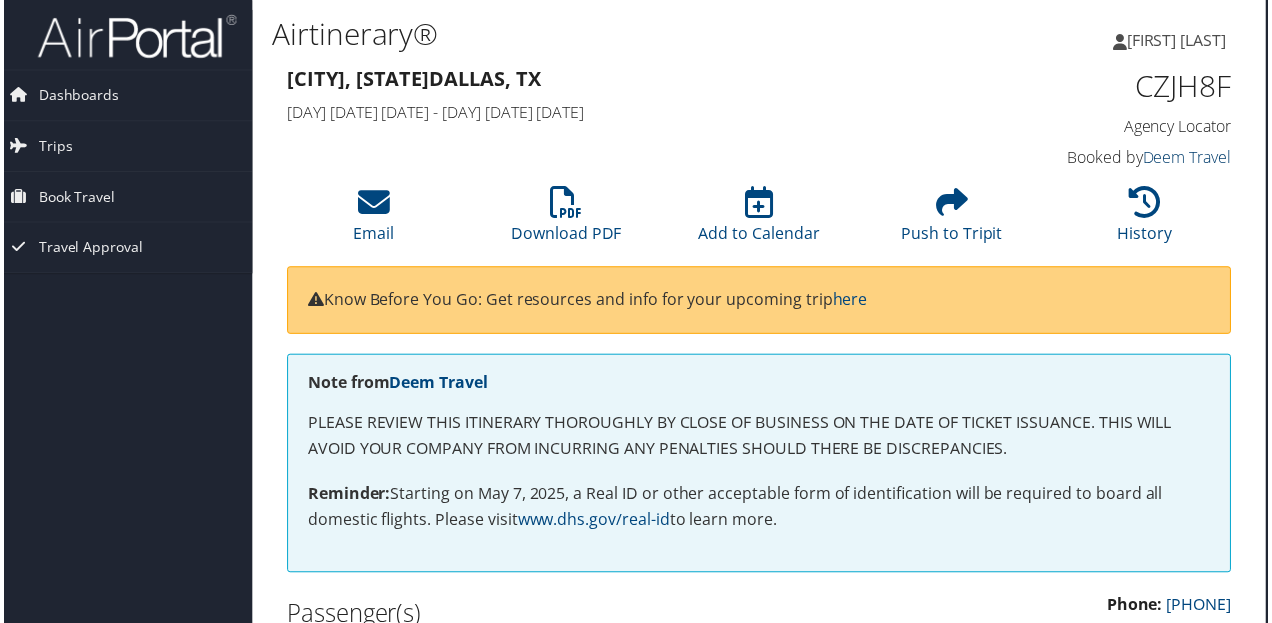 click on "Deem Travel" at bounding box center [1190, 158] 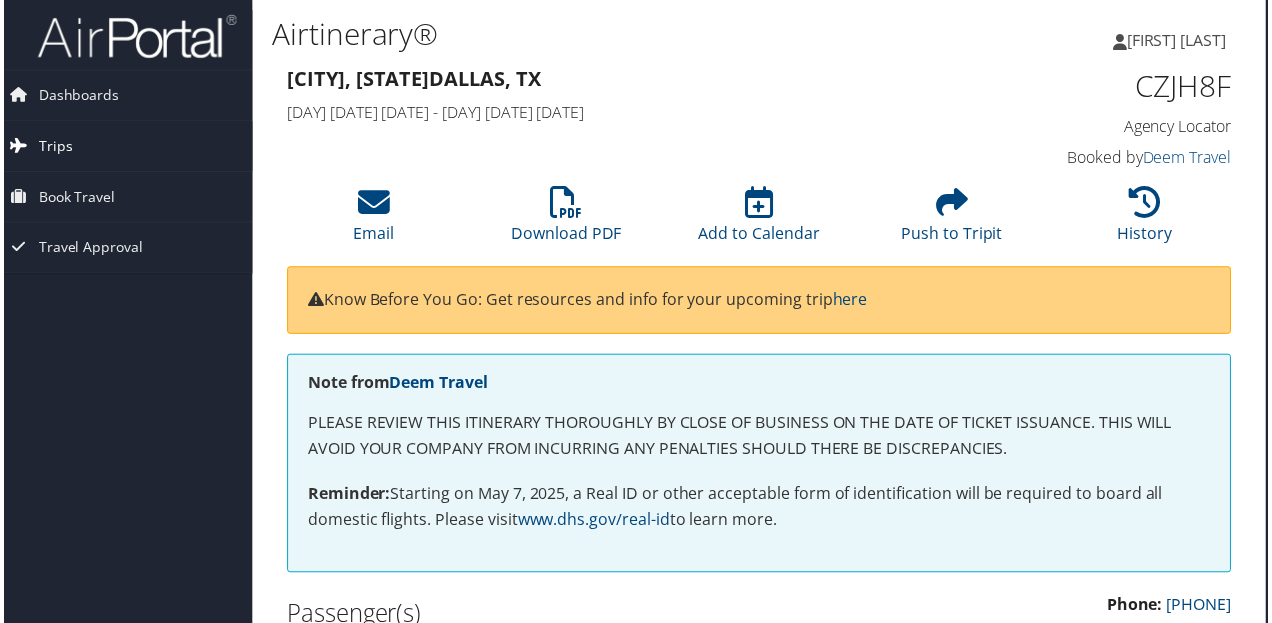 click on "Trips" at bounding box center (52, 147) 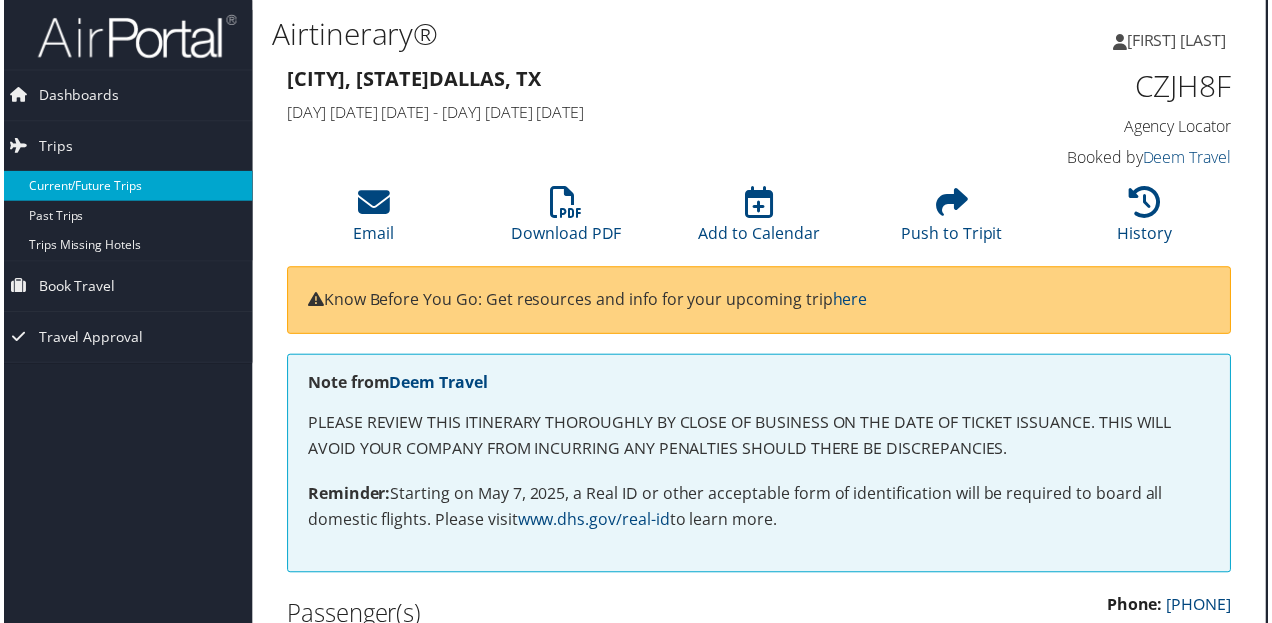 click on "Current/Future Trips" at bounding box center (120, 187) 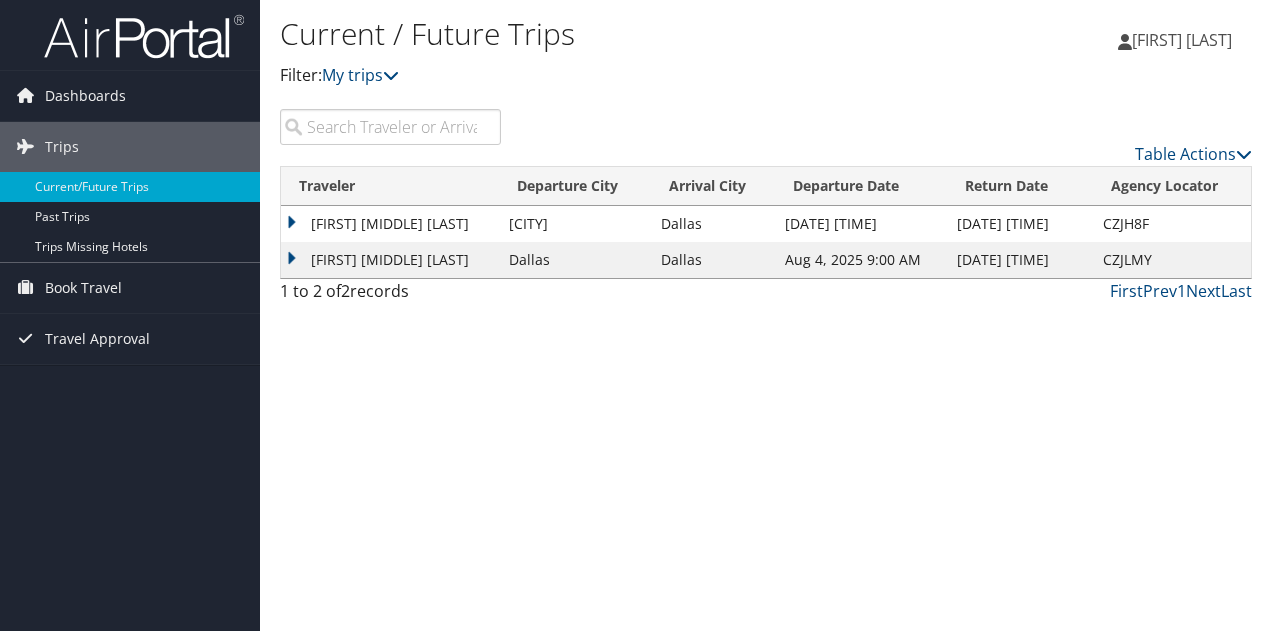 scroll, scrollTop: 0, scrollLeft: 0, axis: both 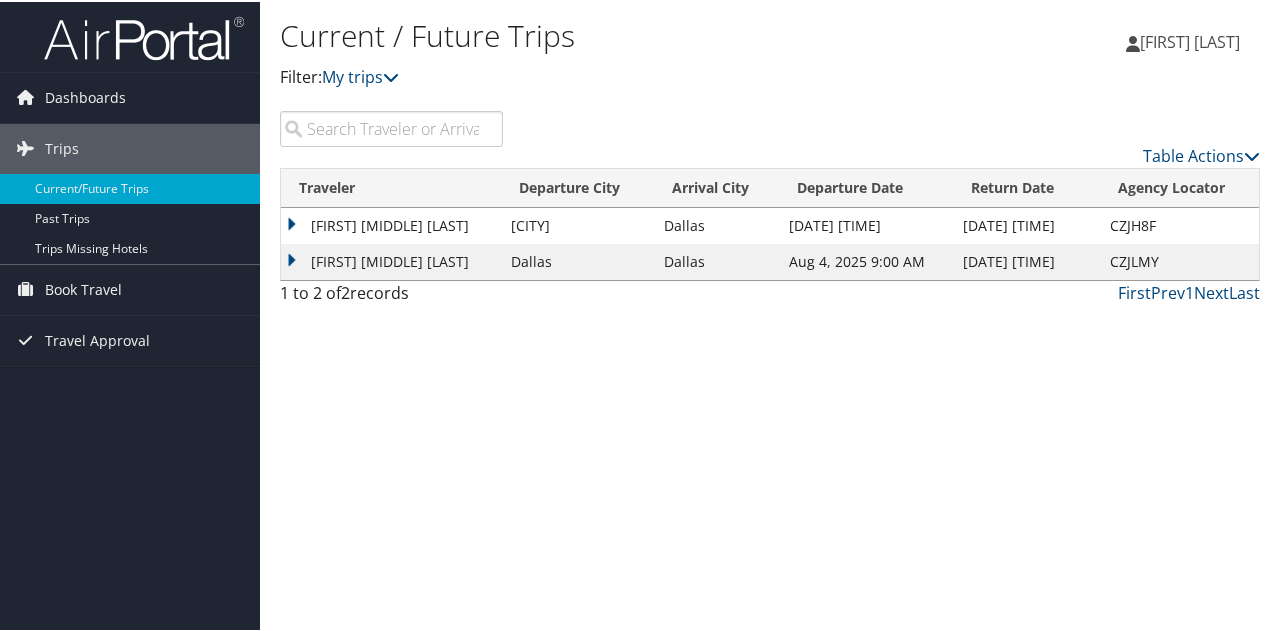 click on "[FIRST] [MIDDLE] [LAST]" at bounding box center [391, 260] 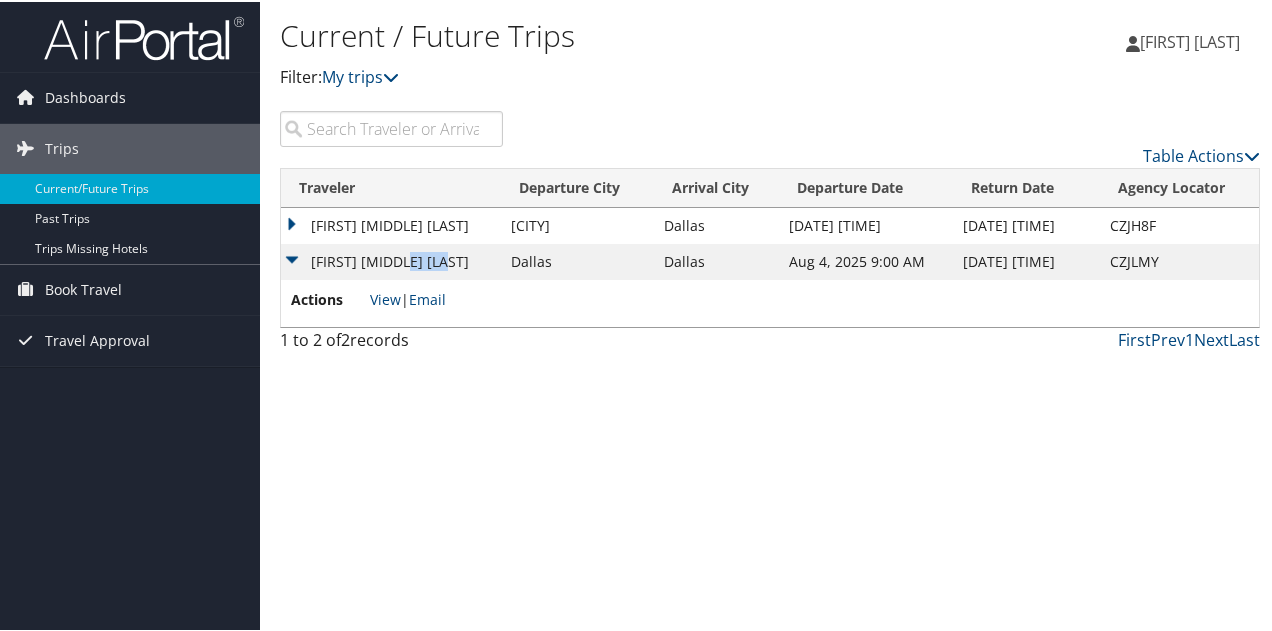 click on "[FIRST] [MIDDLE] [LAST]" at bounding box center (391, 260) 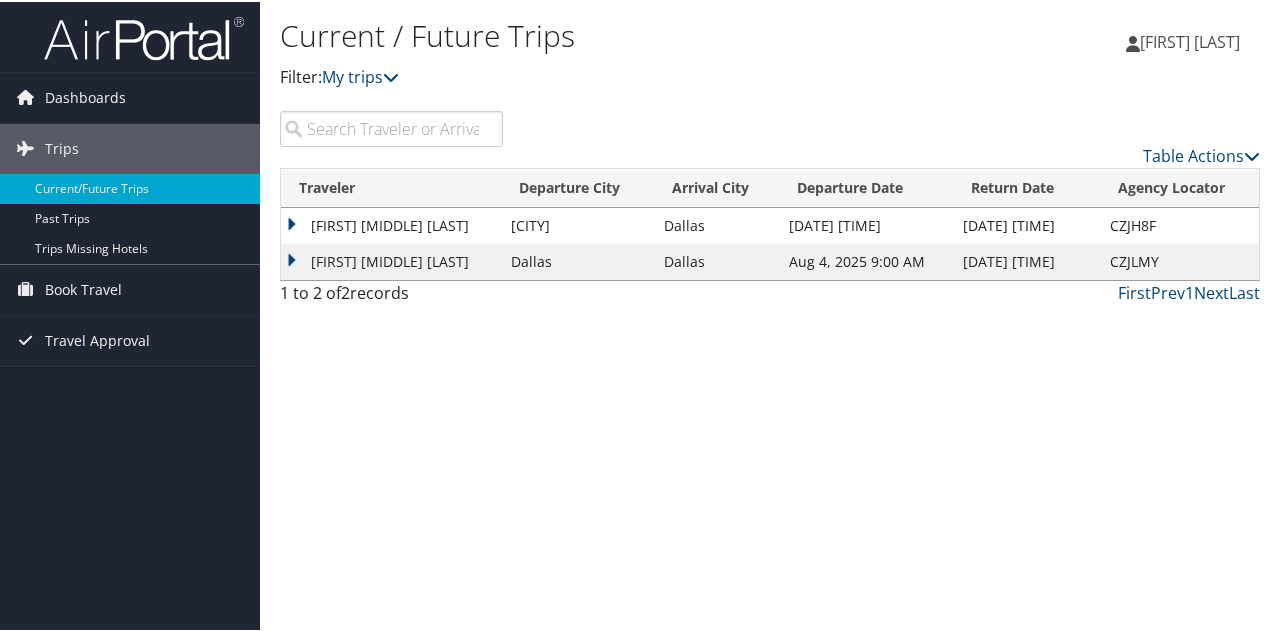 click on "[FIRST] [MIDDLE] [LAST]" at bounding box center [391, 260] 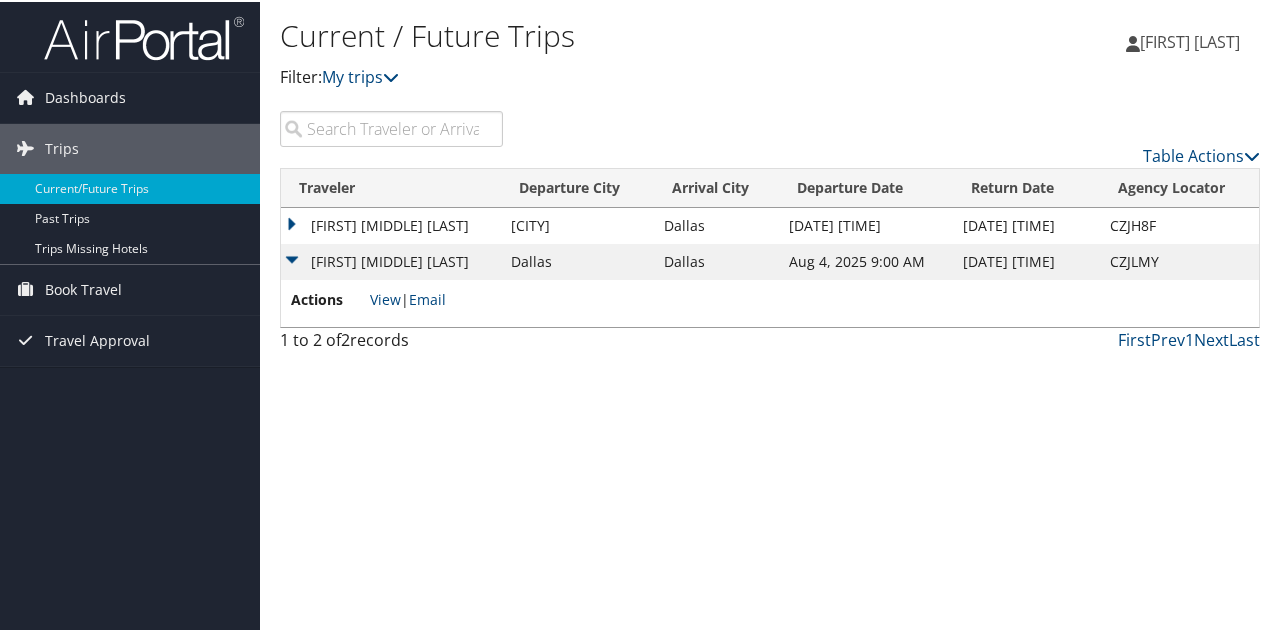 click on "Actions   View  |  Email" at bounding box center (368, 301) 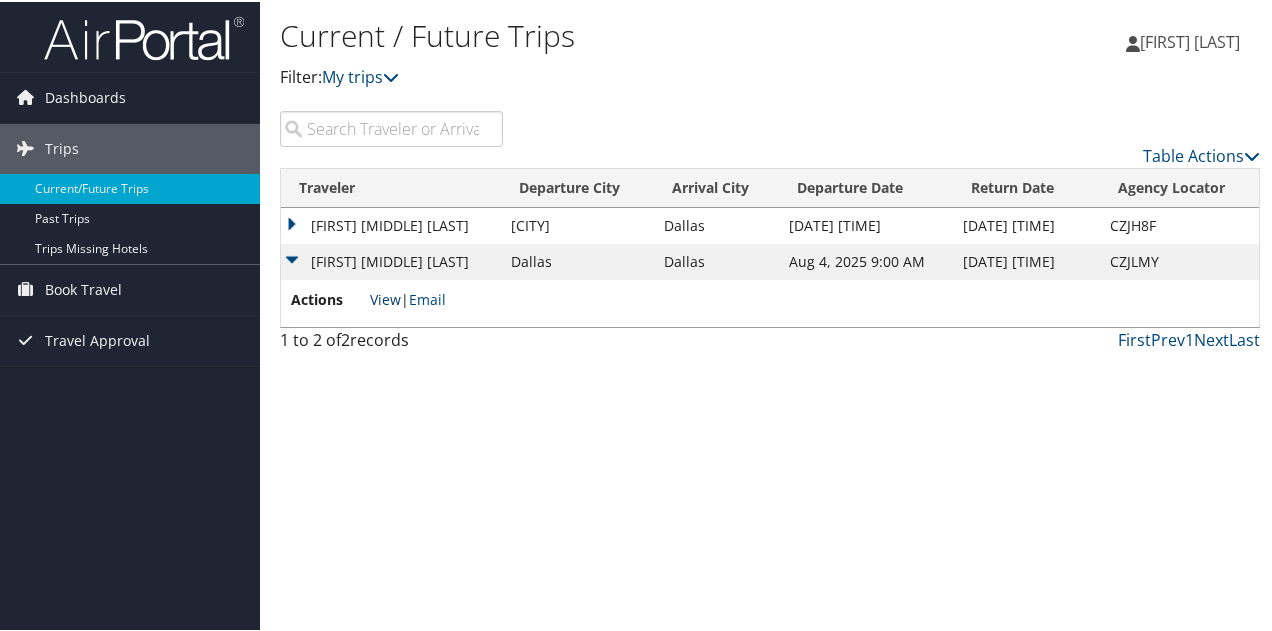 click on "View" at bounding box center (385, 297) 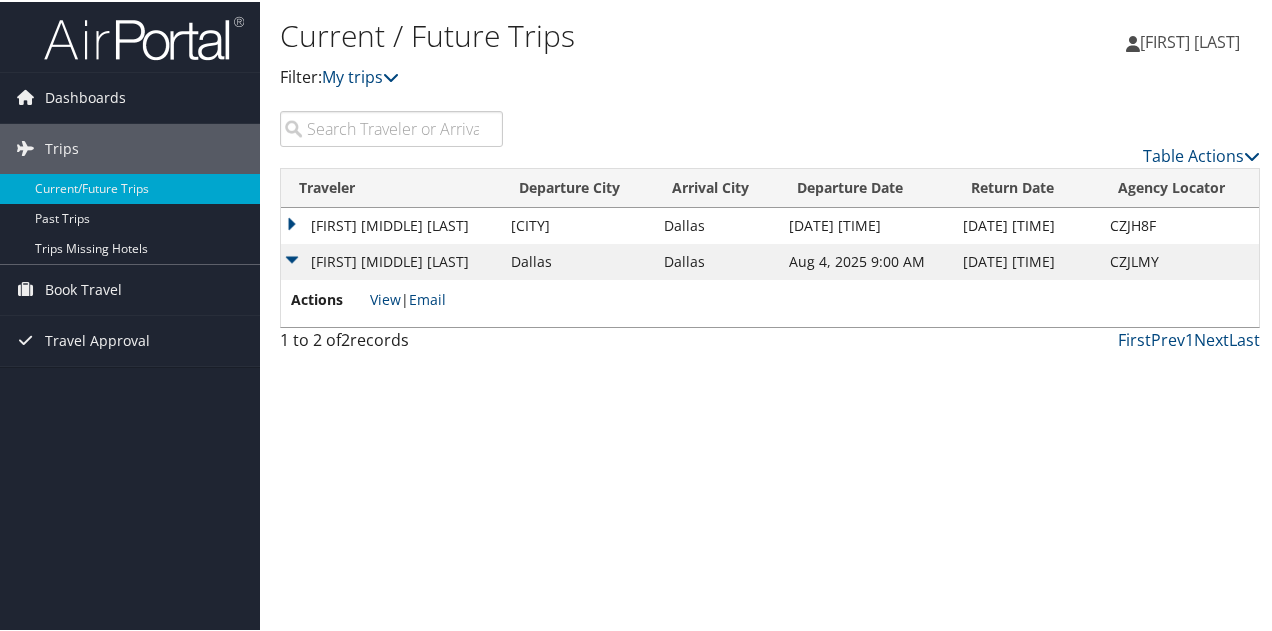 click on "[FIRST] [MIDDLE] [LAST]" at bounding box center [391, 260] 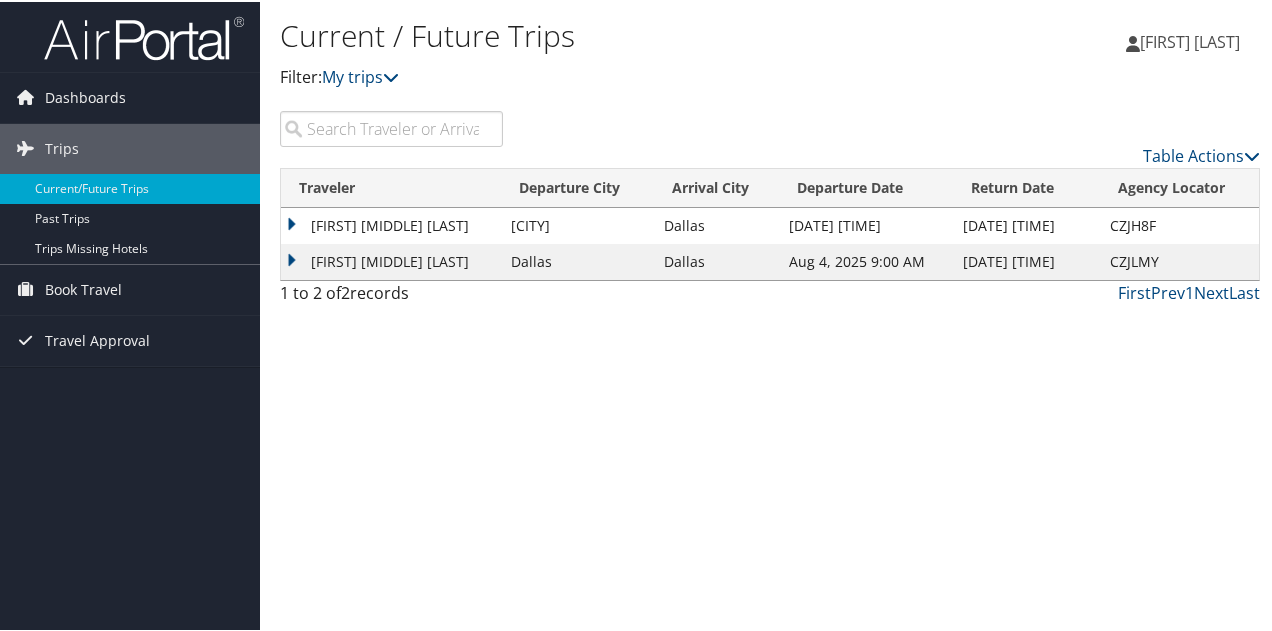 click on "[FIRST] [MIDDLE] [LAST]" at bounding box center (391, 224) 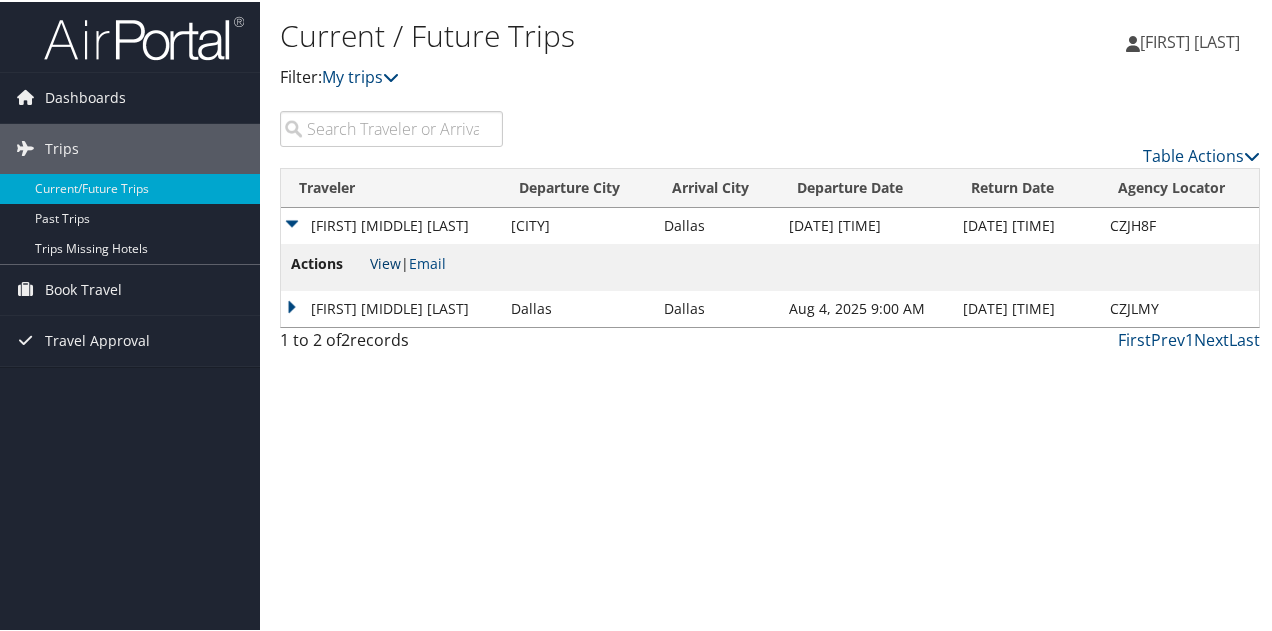 click on "View" at bounding box center (385, 261) 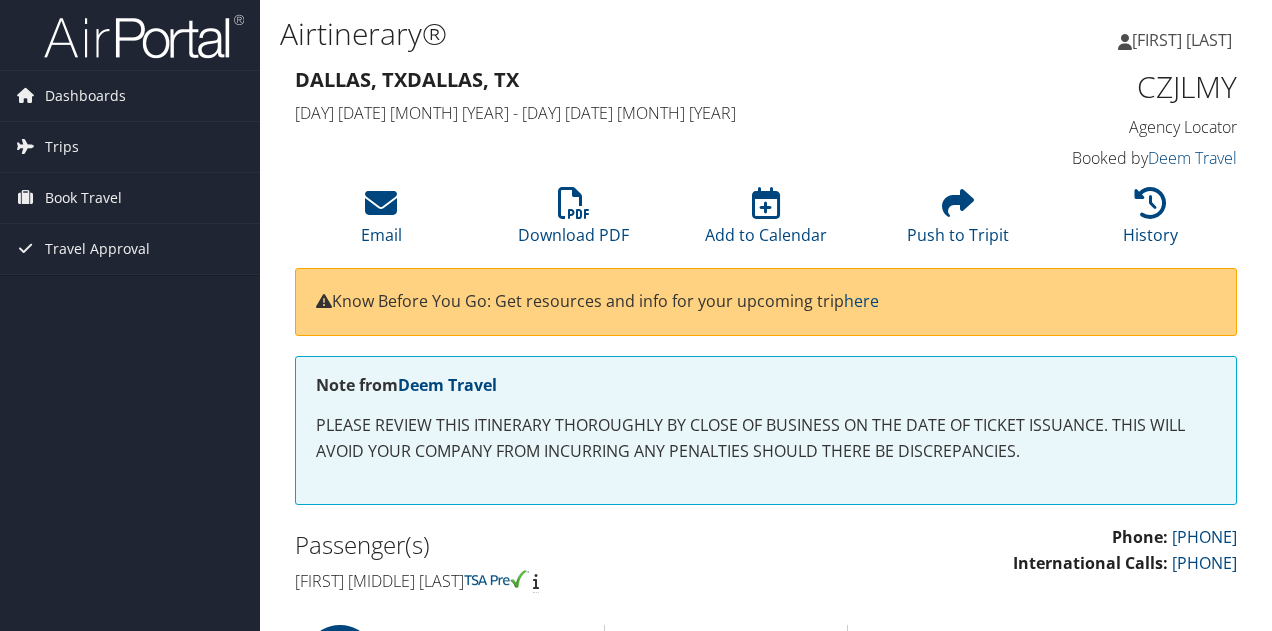 scroll, scrollTop: 0, scrollLeft: 0, axis: both 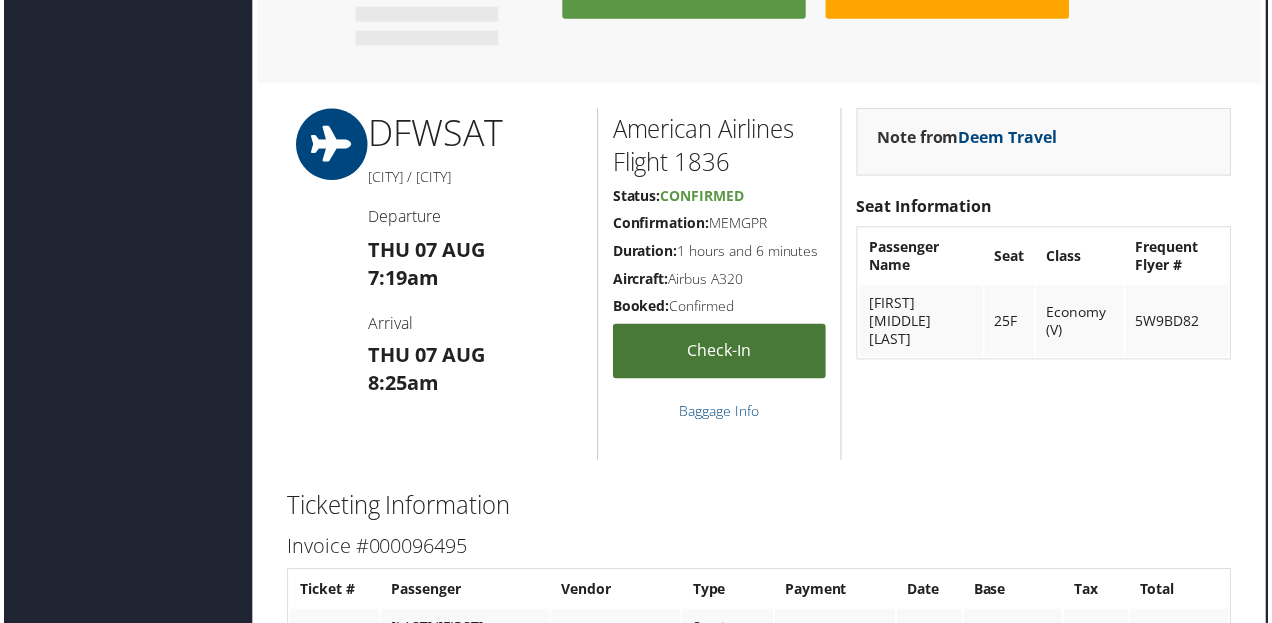 click on "Check-in" at bounding box center [720, 353] 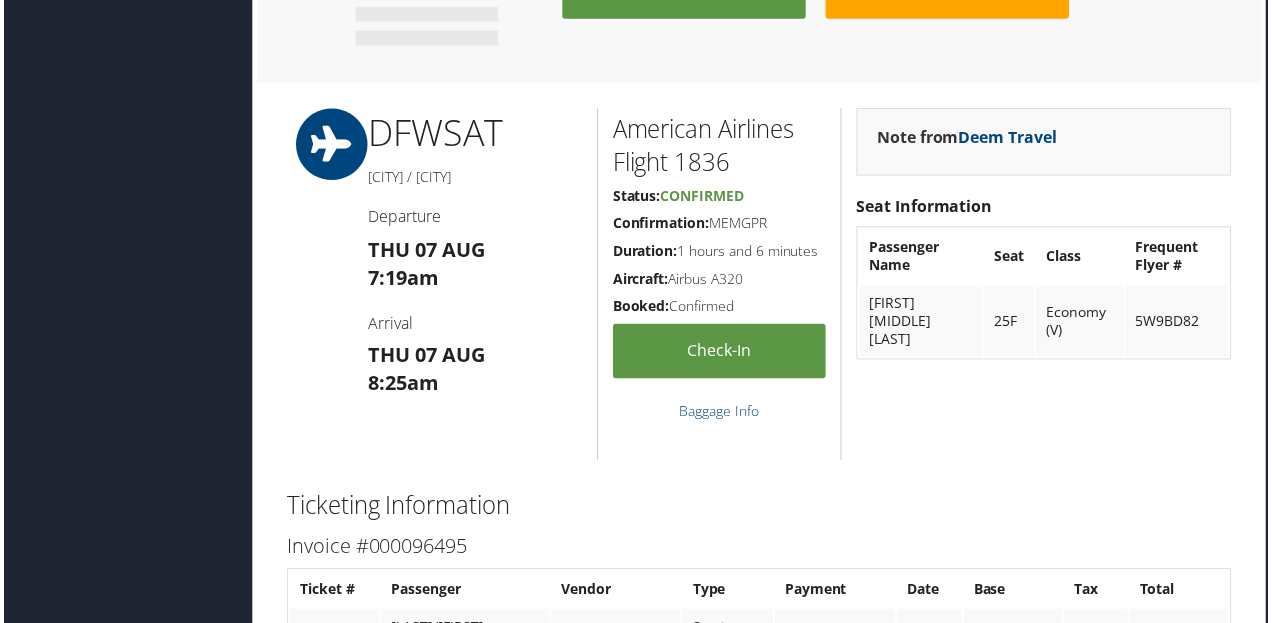 drag, startPoint x: 712, startPoint y: 253, endPoint x: 771, endPoint y: 253, distance: 59 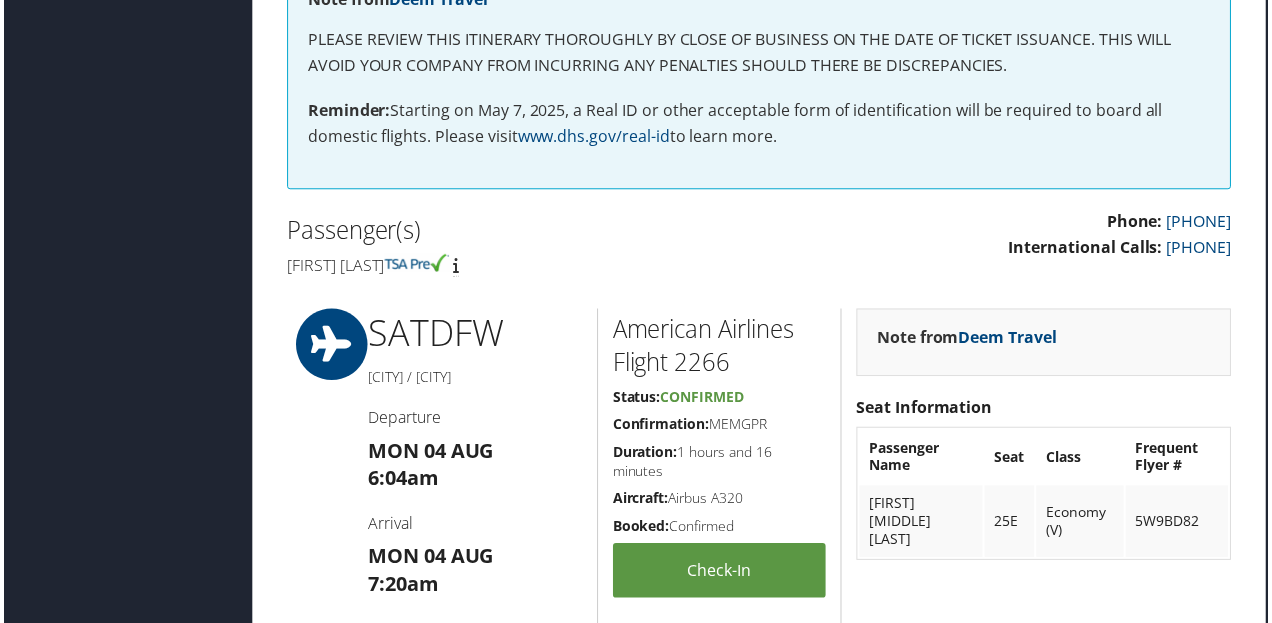 scroll, scrollTop: 0, scrollLeft: 10, axis: horizontal 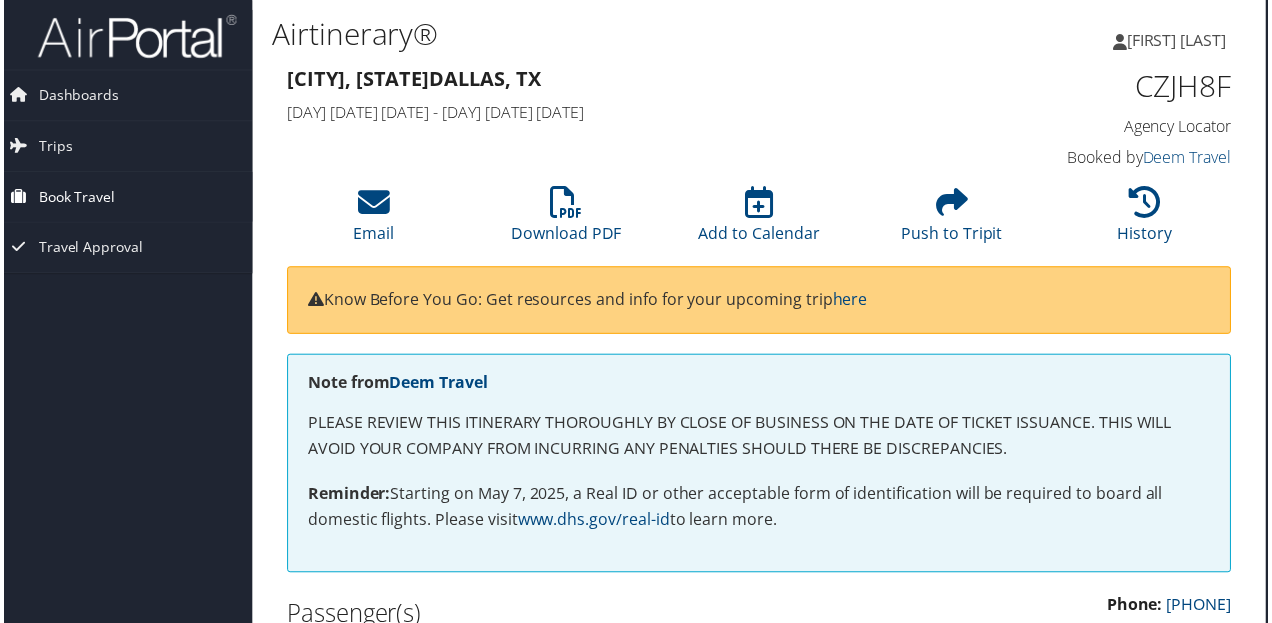 click on "Book Travel" at bounding box center [73, 198] 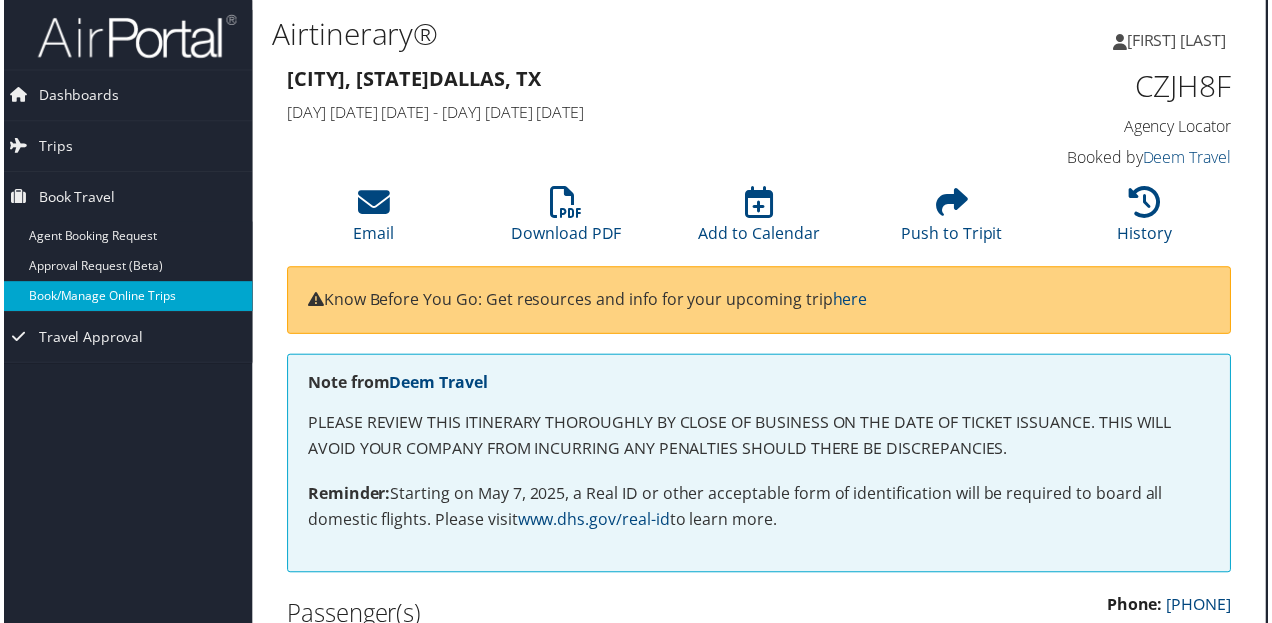 click on "Book/Manage Online Trips" at bounding box center [120, 298] 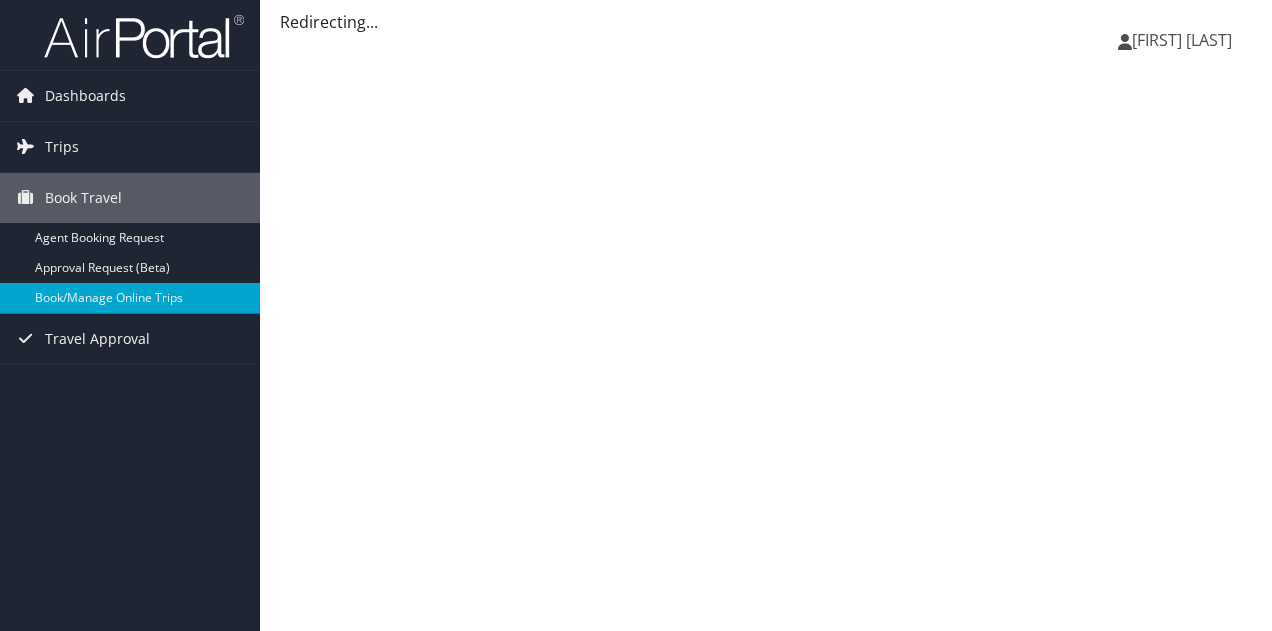 scroll, scrollTop: 0, scrollLeft: 0, axis: both 